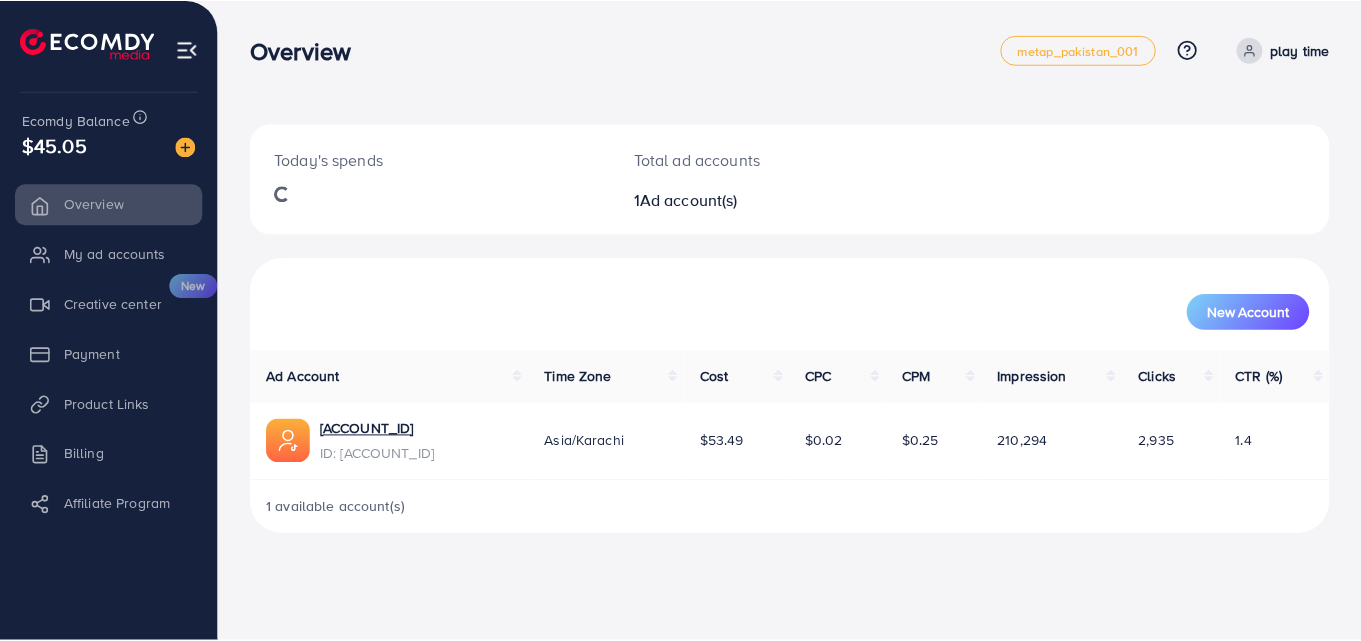 scroll, scrollTop: 0, scrollLeft: 0, axis: both 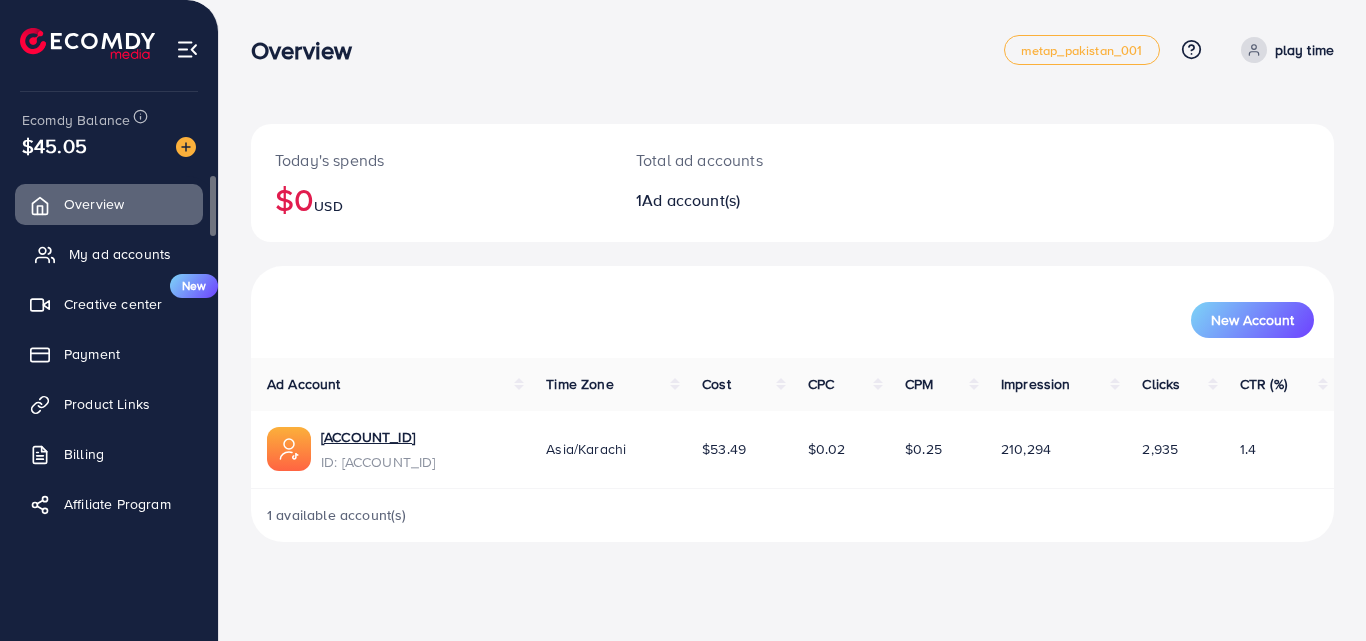 click on "My ad accounts" at bounding box center (120, 254) 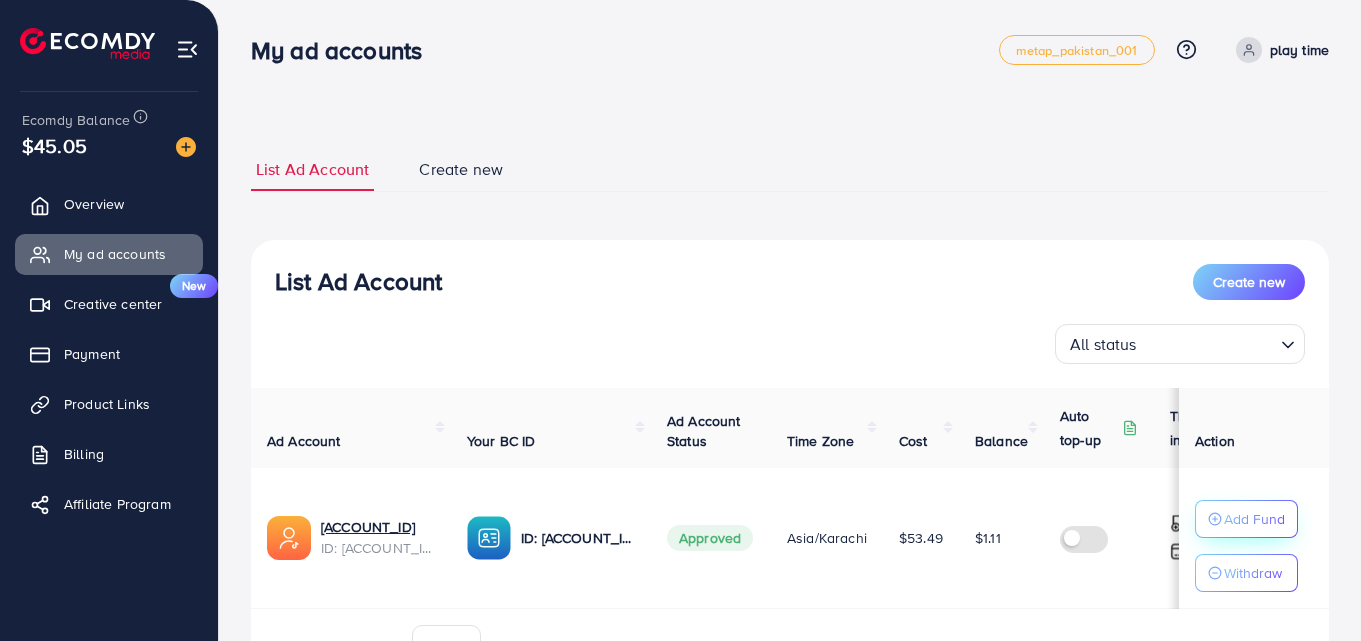 click on "Add Fund" at bounding box center (1254, 519) 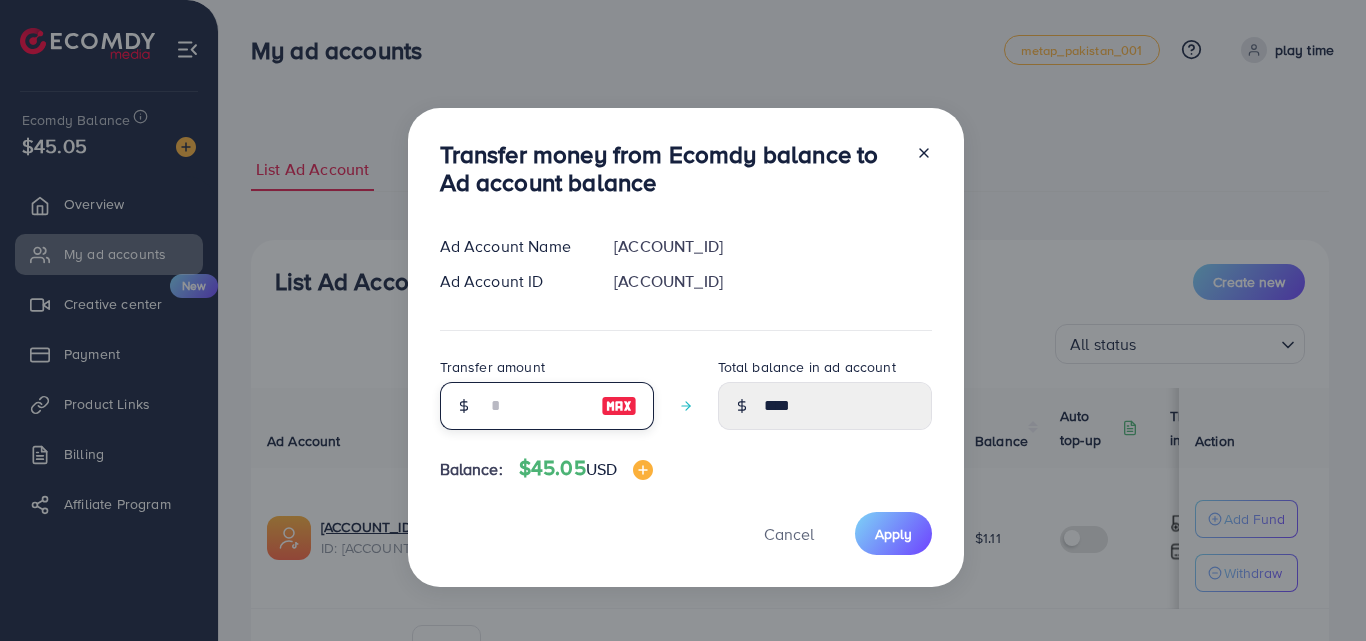 click at bounding box center [536, 406] 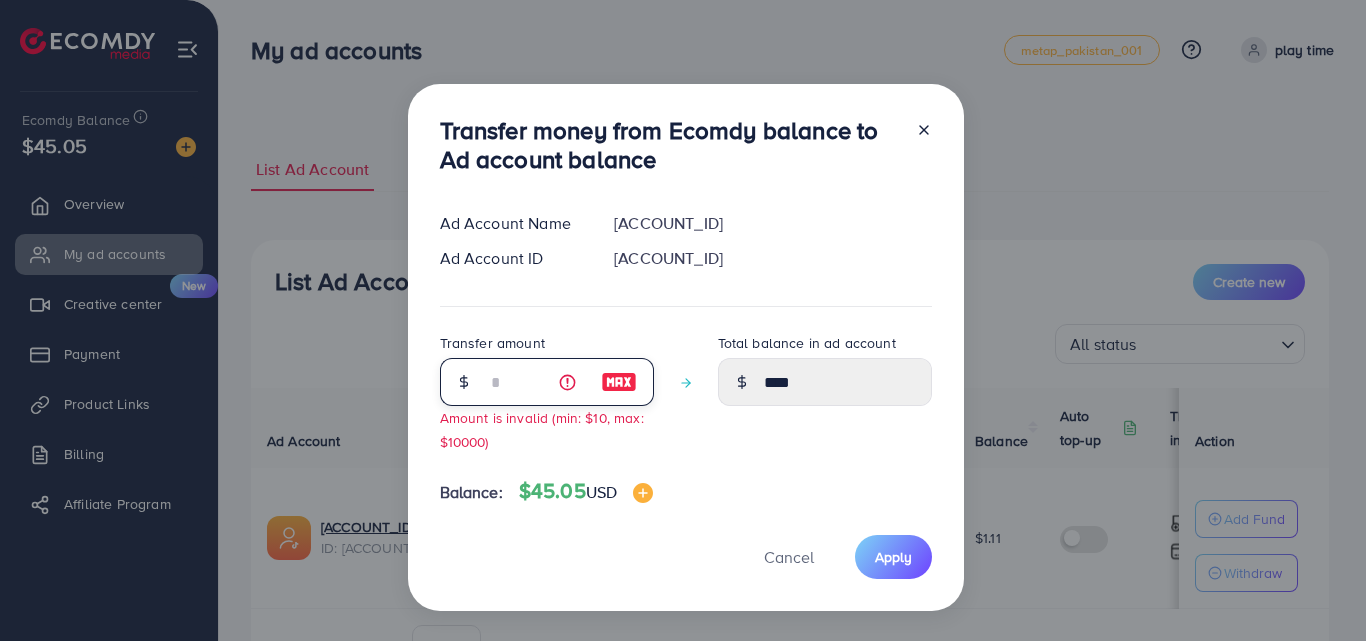 type on "****" 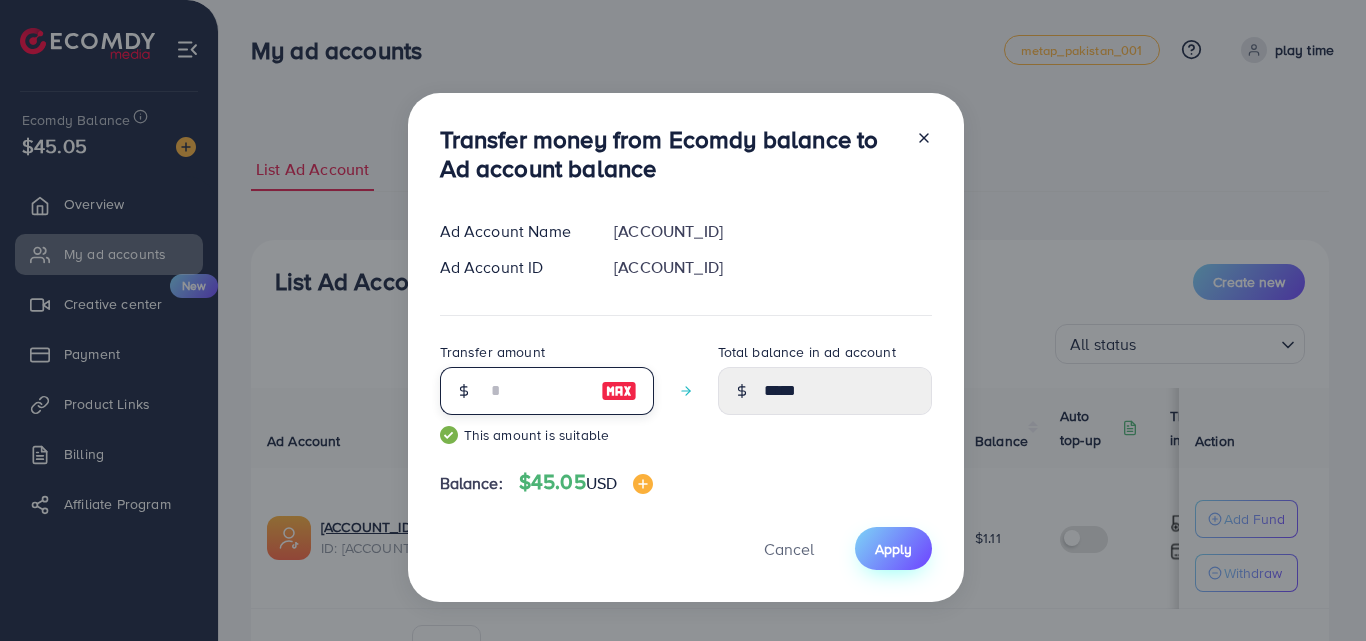 type on "**" 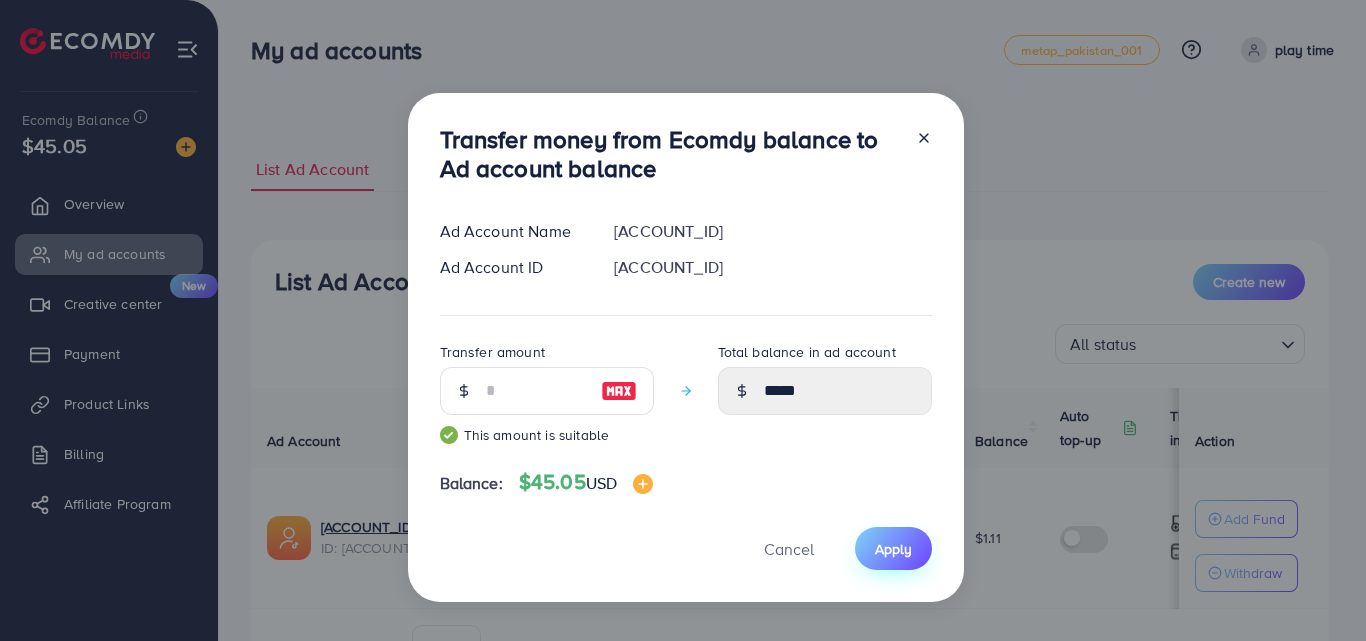 click on "Apply" at bounding box center (893, 549) 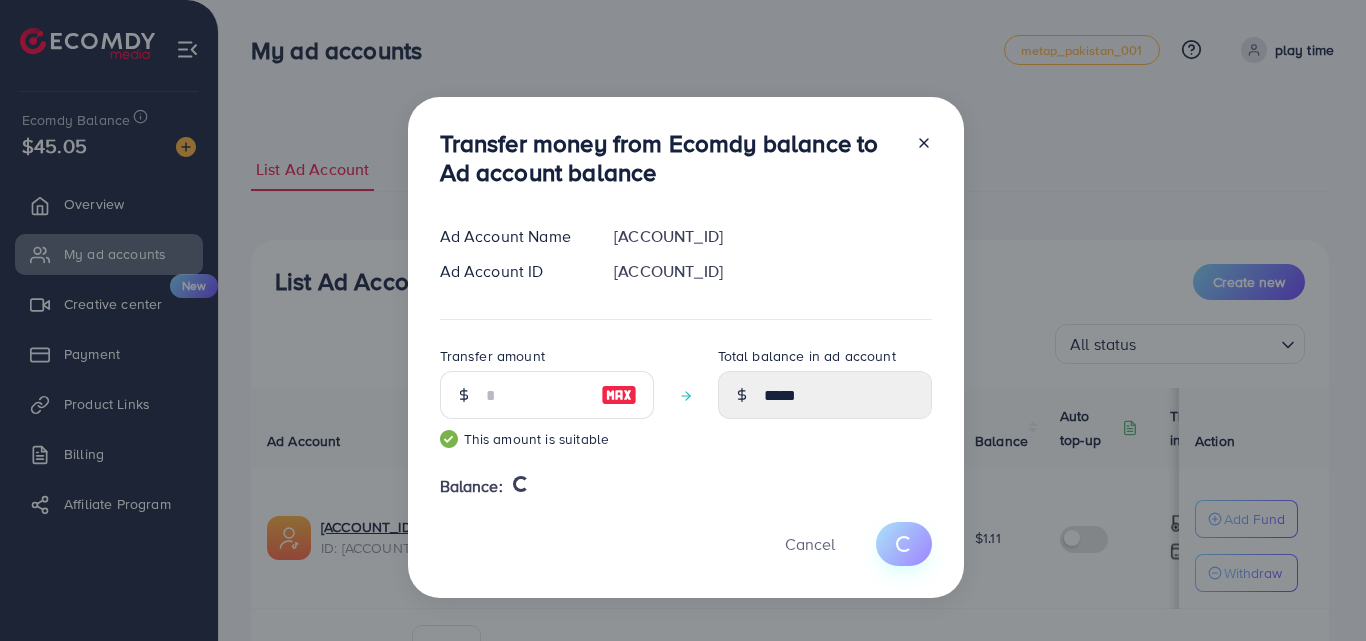 type 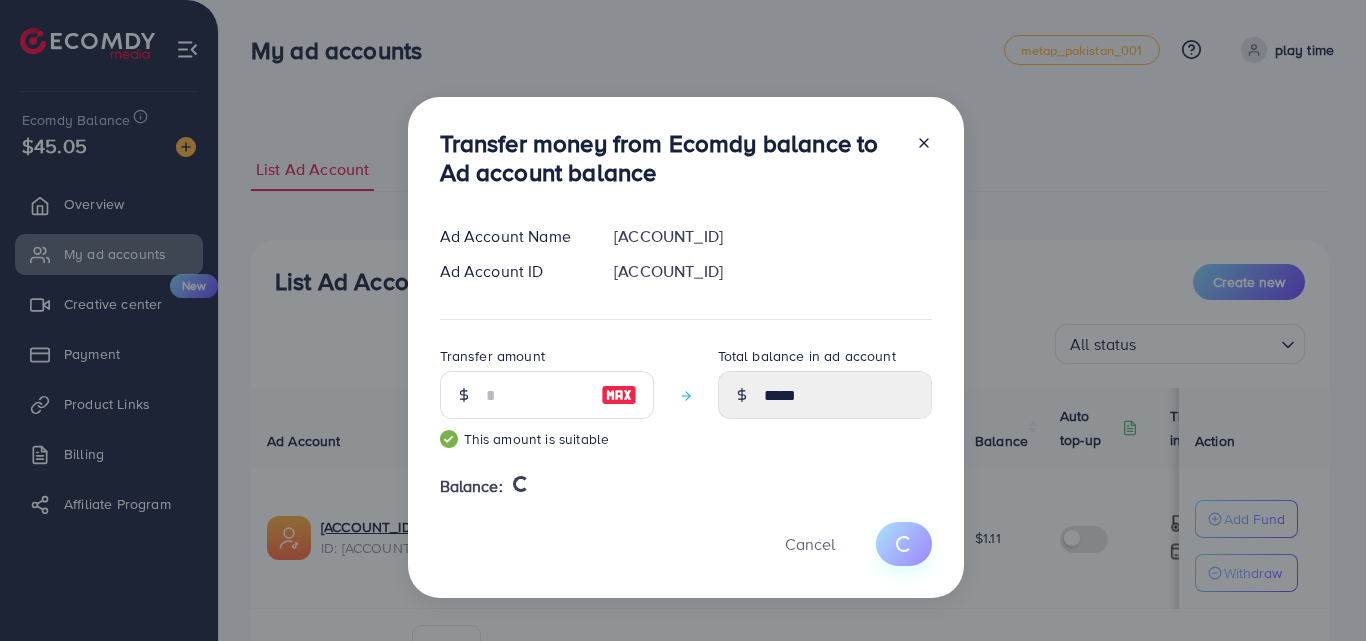 type on "****" 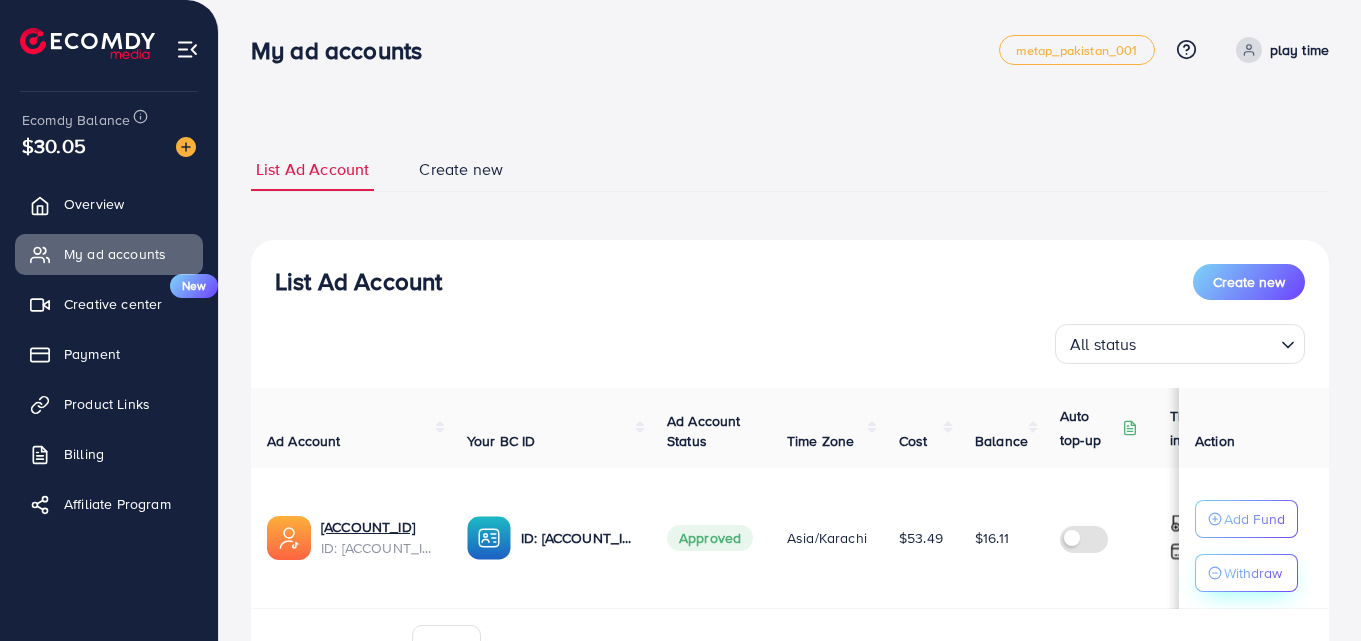 click on "Withdraw" at bounding box center (1253, 573) 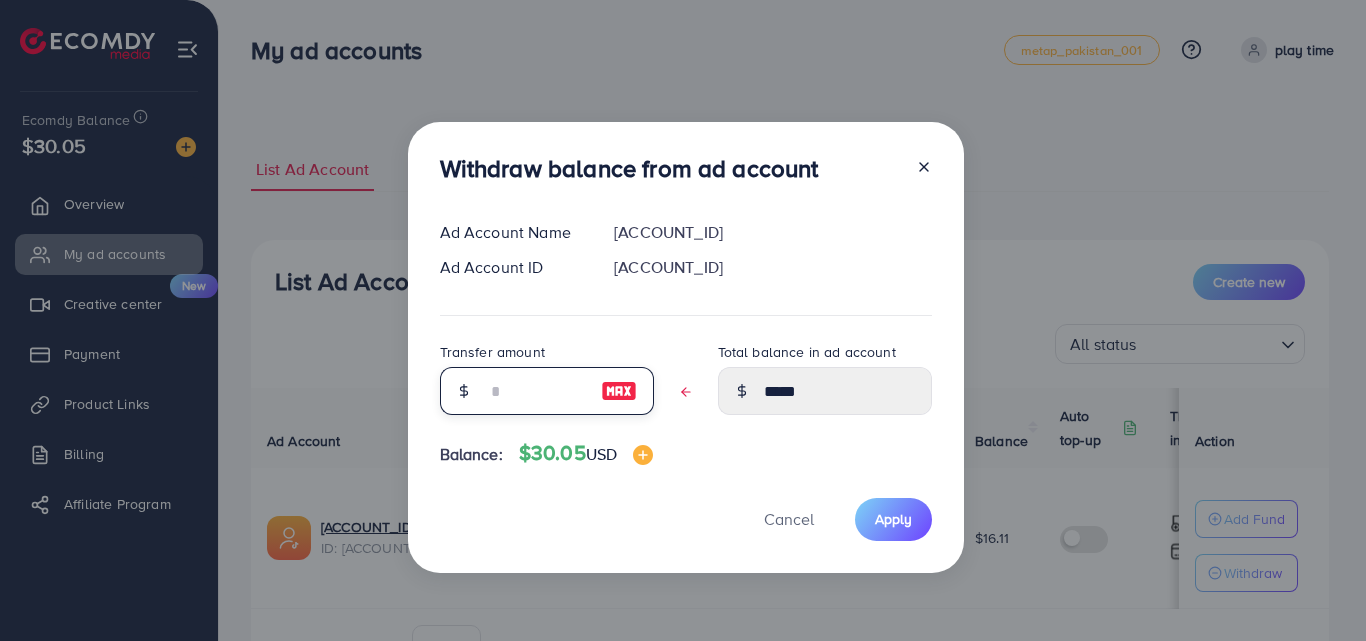 click at bounding box center [536, 391] 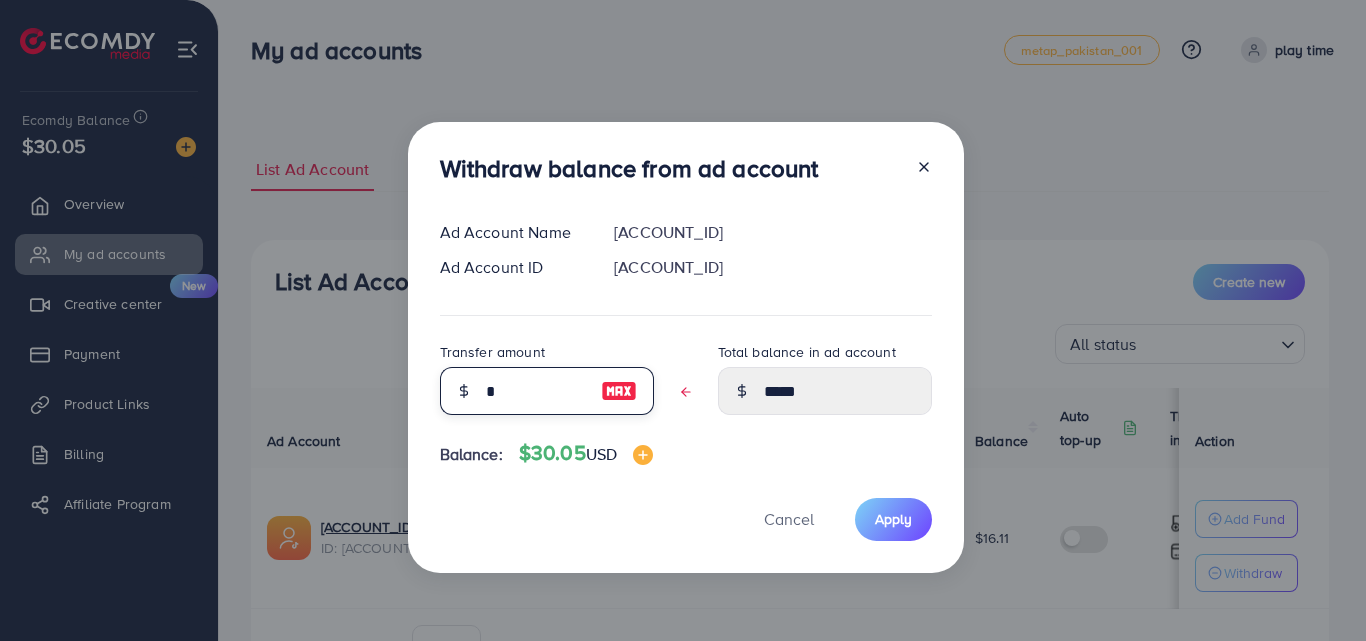 type on "*****" 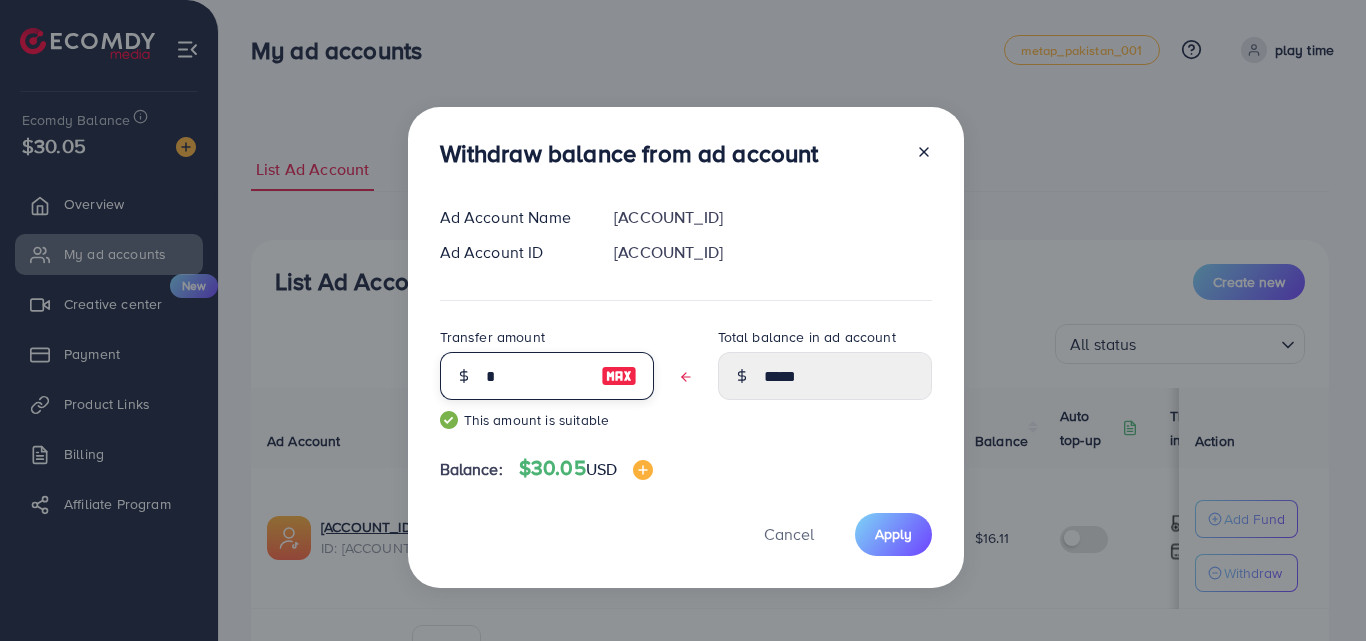 type on "**" 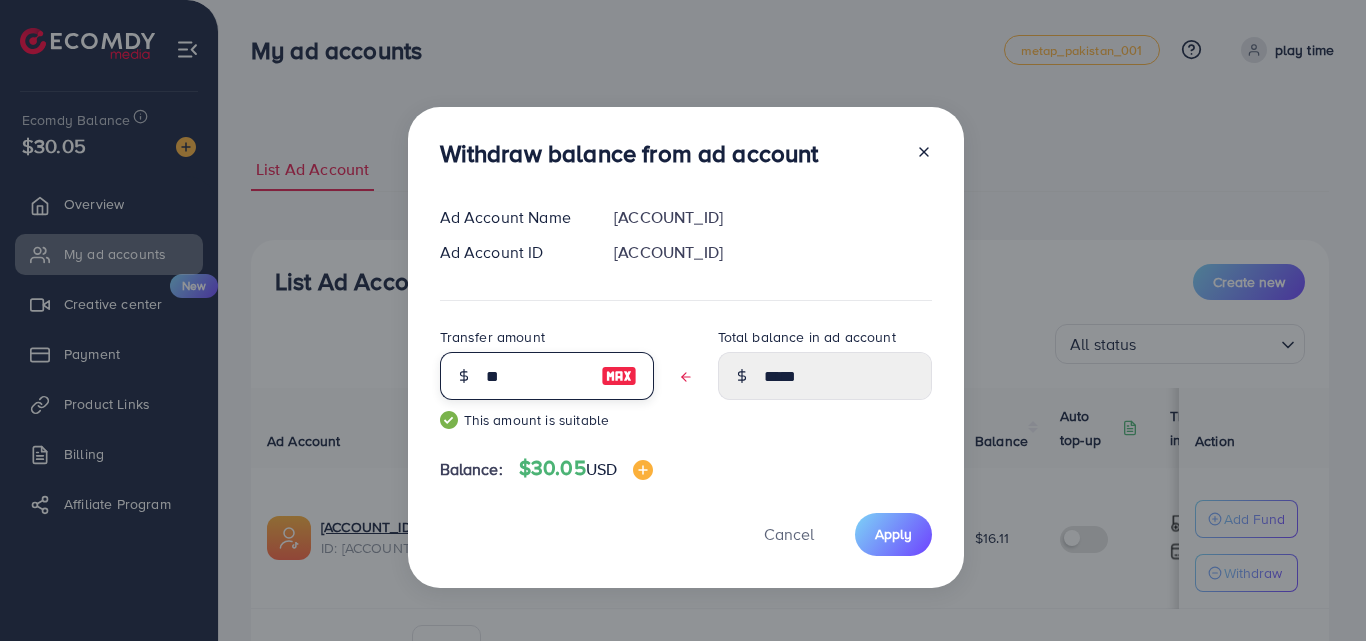 type on "****" 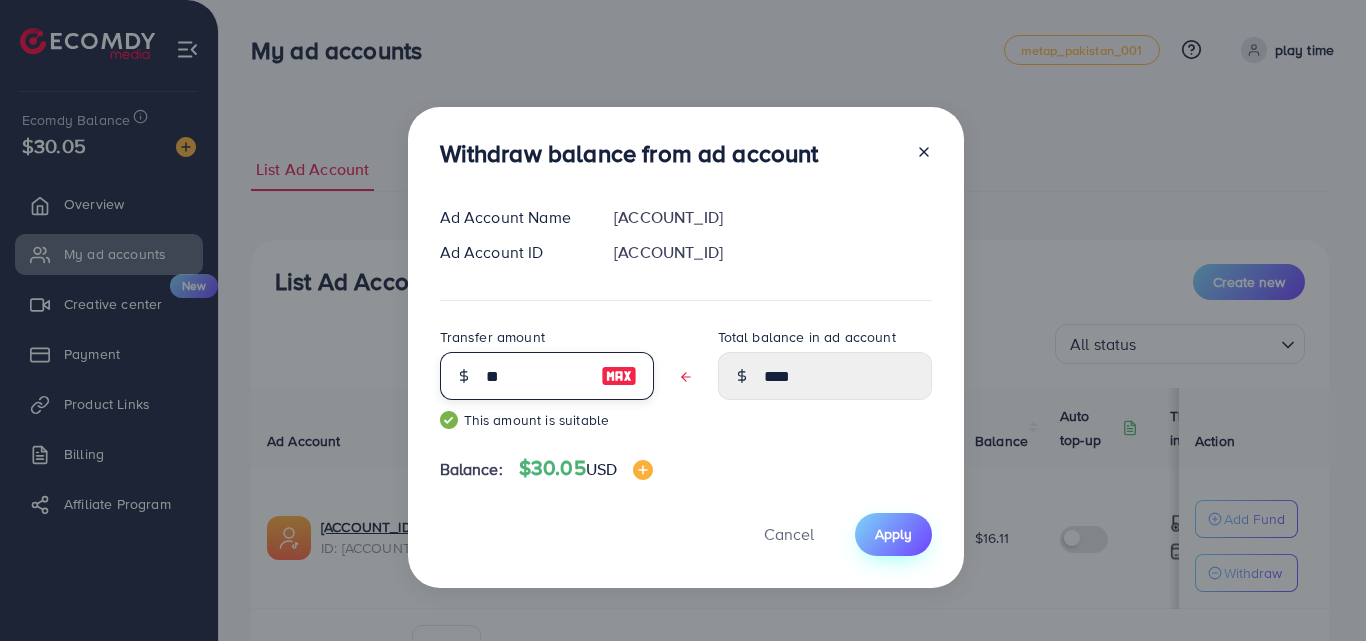 type on "**" 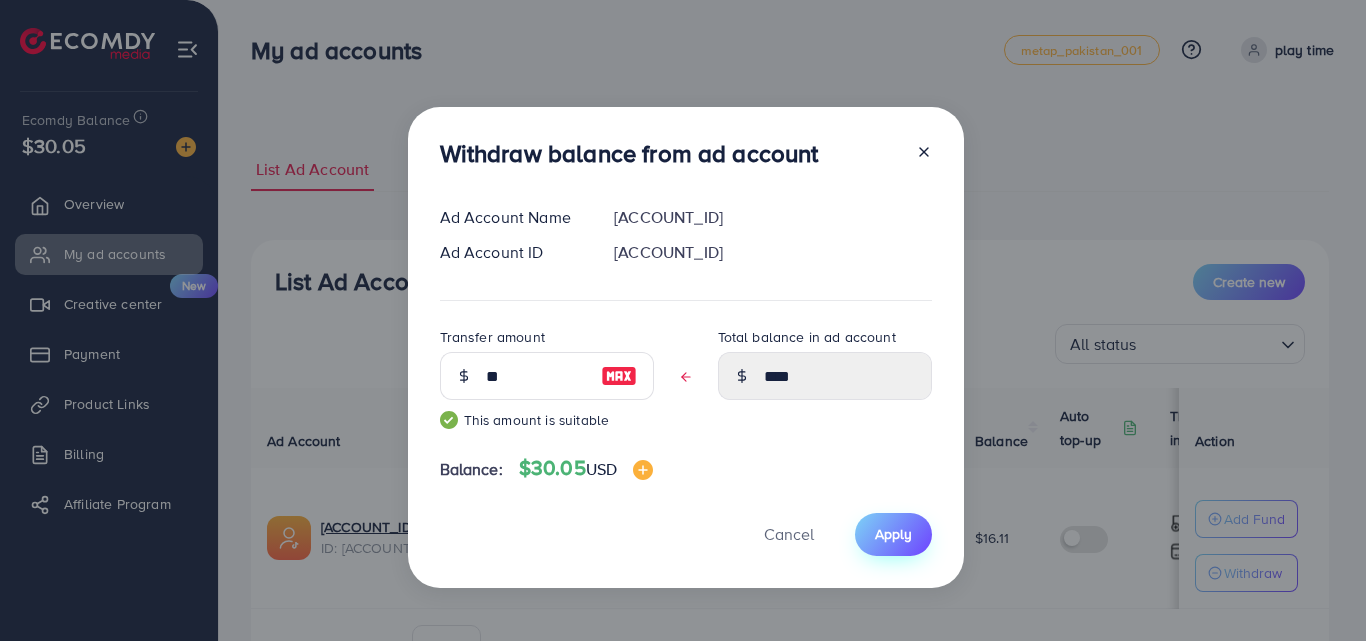 click on "Apply" at bounding box center [893, 534] 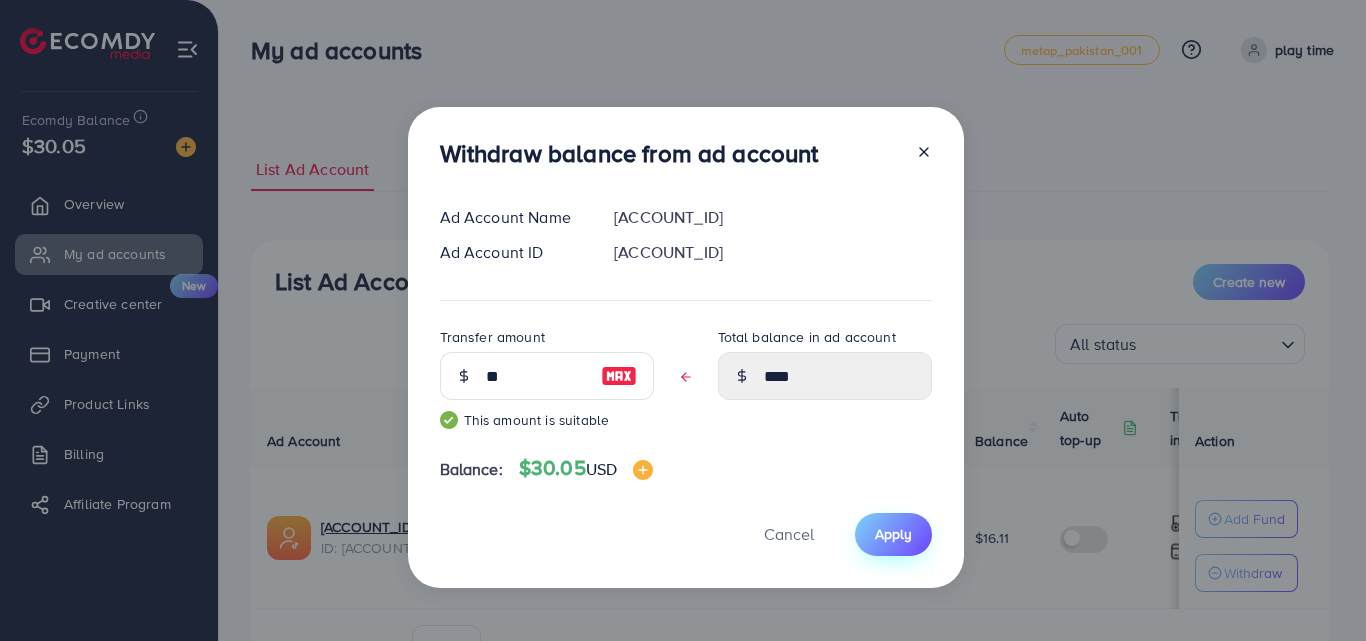 click on "Apply" at bounding box center (893, 534) 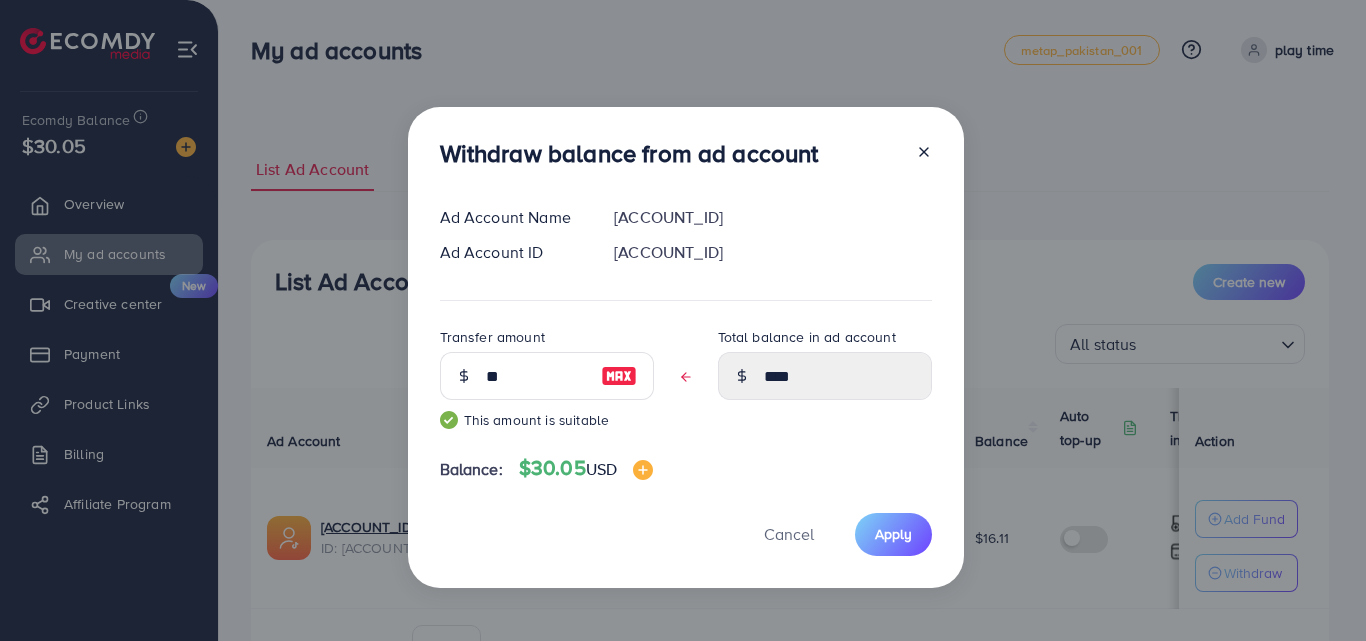 click on "Withdraw balance from ad account   Ad Account Name   [ACCOUNT_ID]   Ad Account ID   [ACCOUNT_ID]   Transfer amount  **  This amount is suitable   Total balance in ad account  **** Balance:  $30.05  USD   Cancel   Apply" at bounding box center (686, 347) 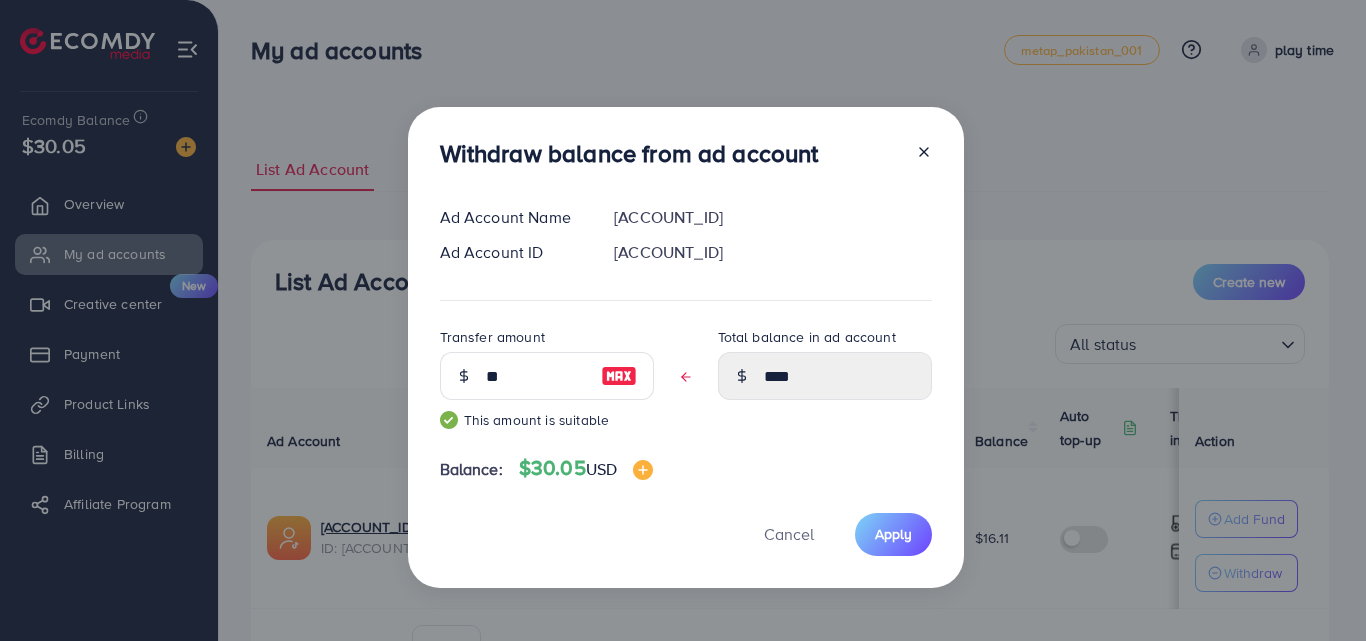 type 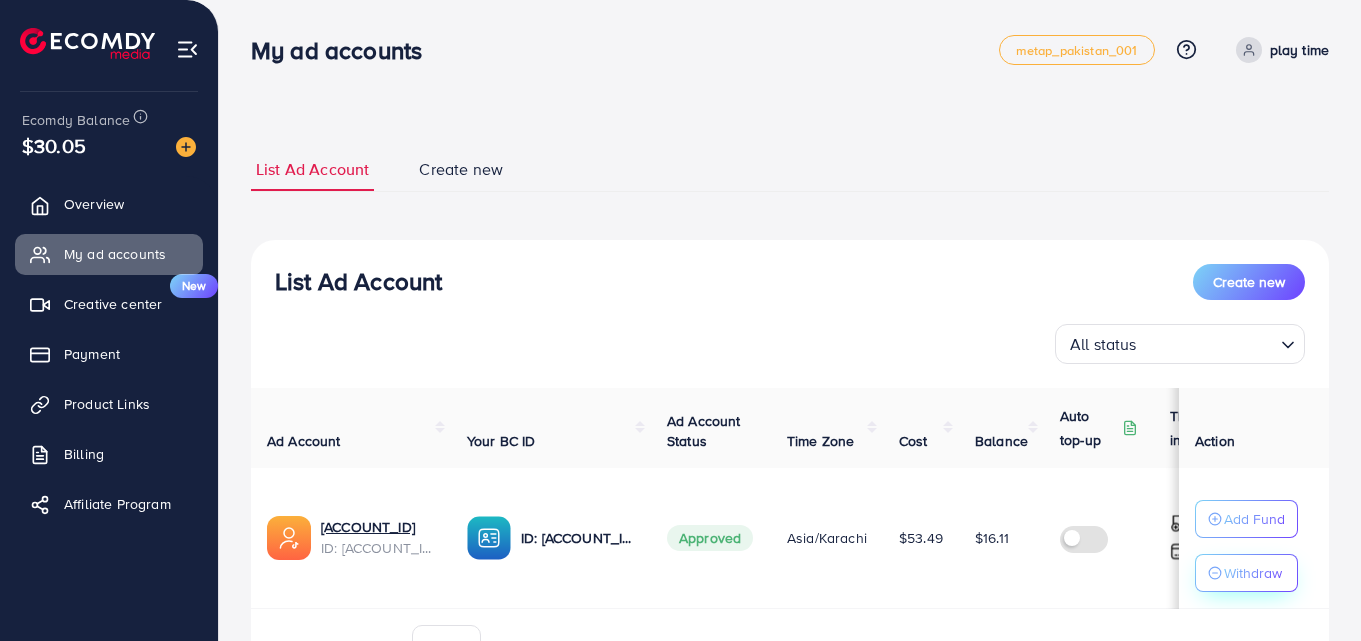 click on "Withdraw" at bounding box center (1253, 573) 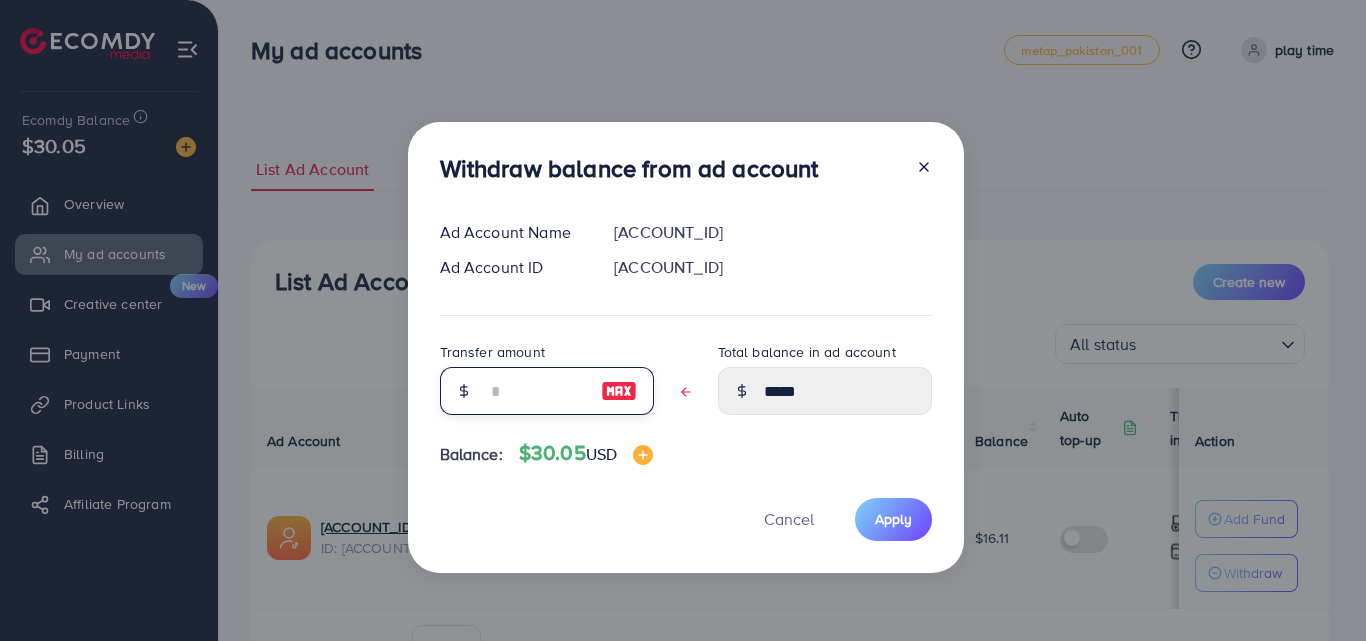 click at bounding box center (536, 391) 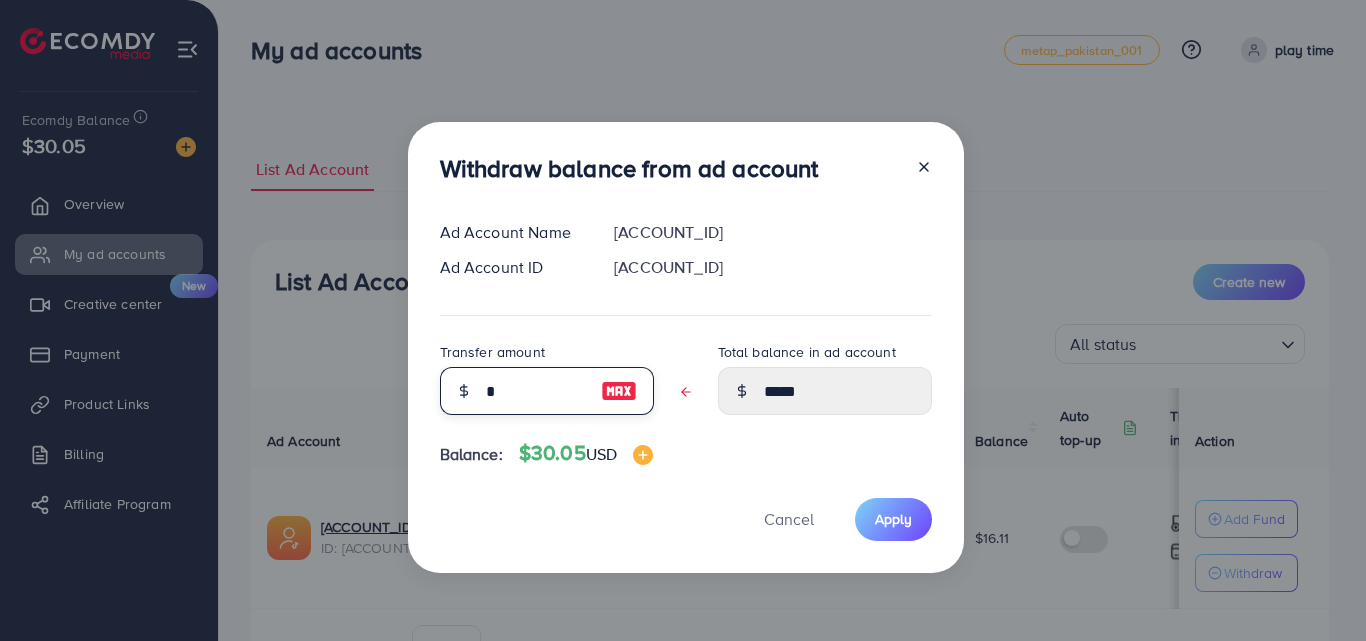 type on "*****" 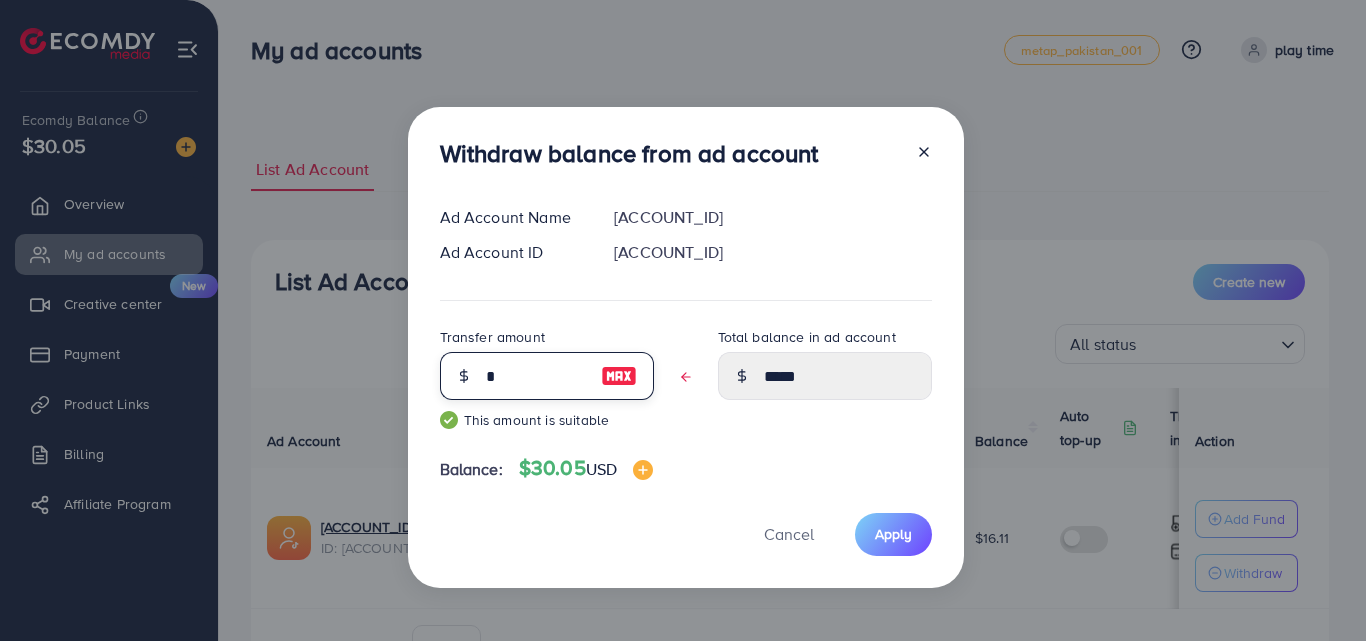 type on "**" 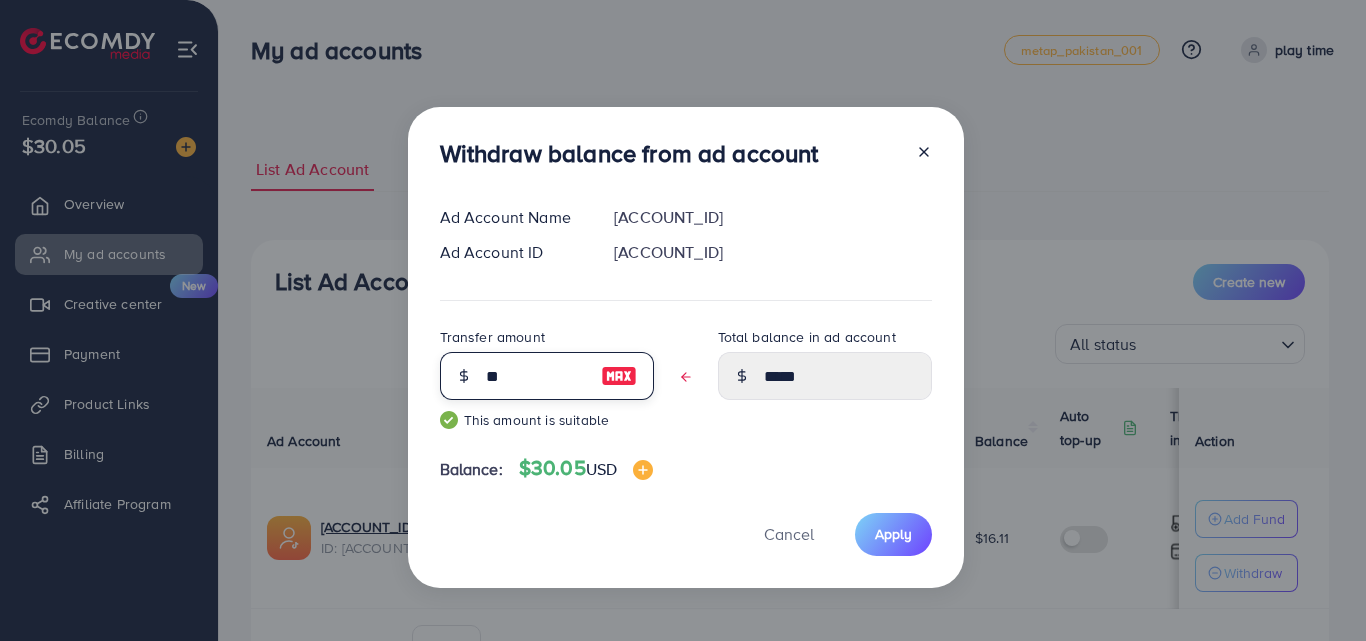 type on "****" 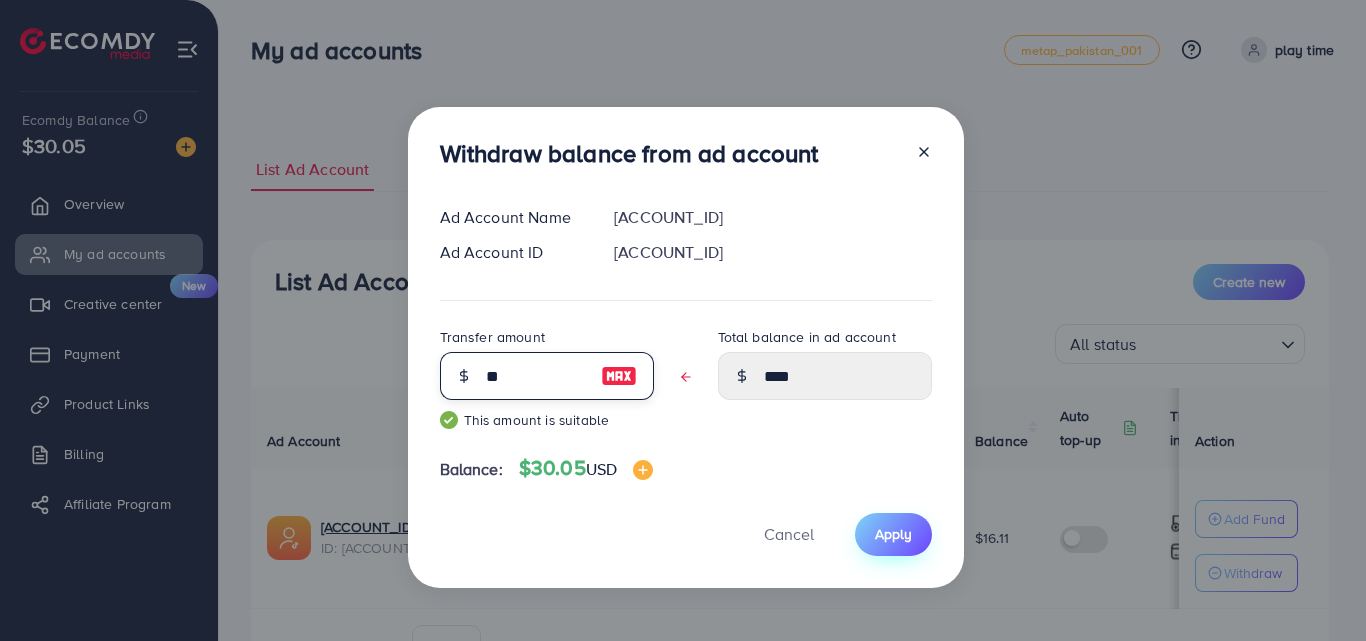 type on "**" 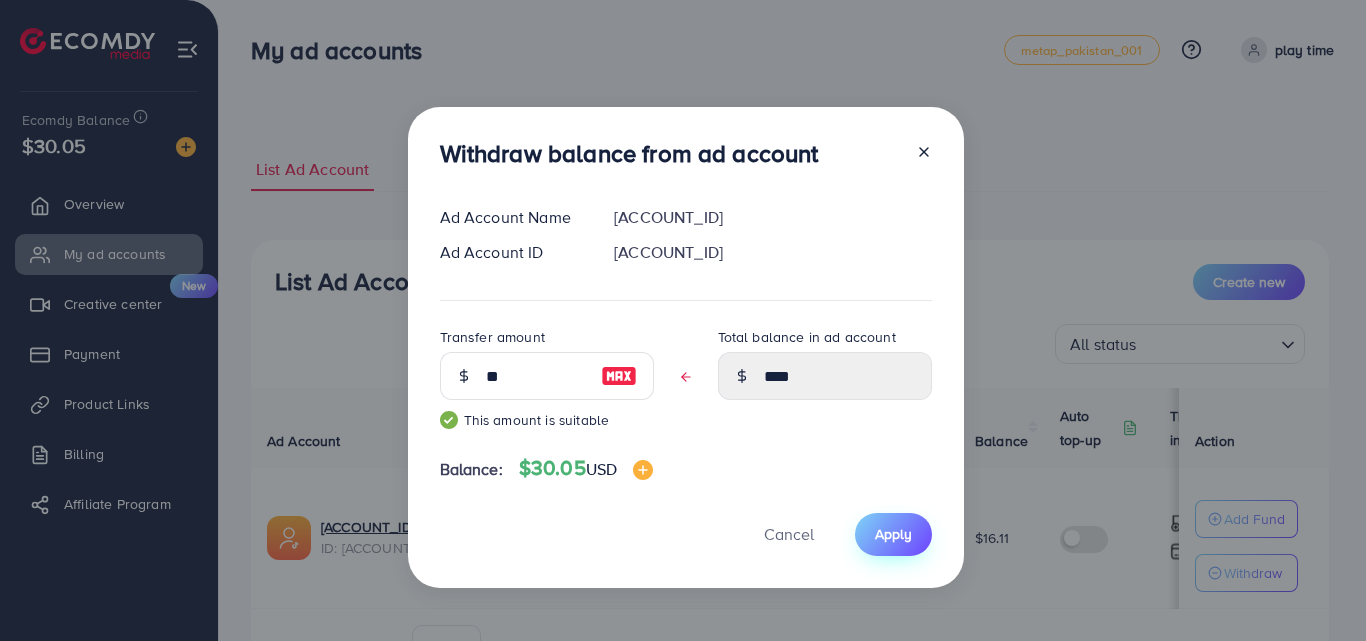 click on "Apply" at bounding box center [893, 534] 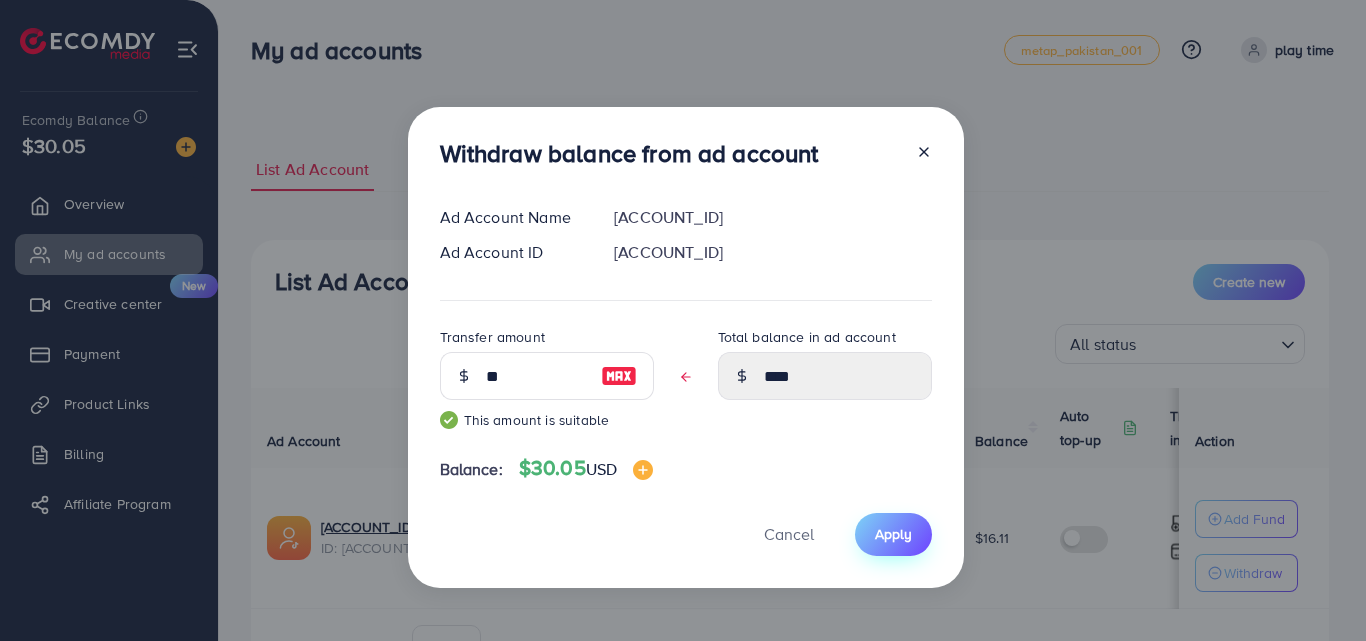click on "Apply" at bounding box center (893, 534) 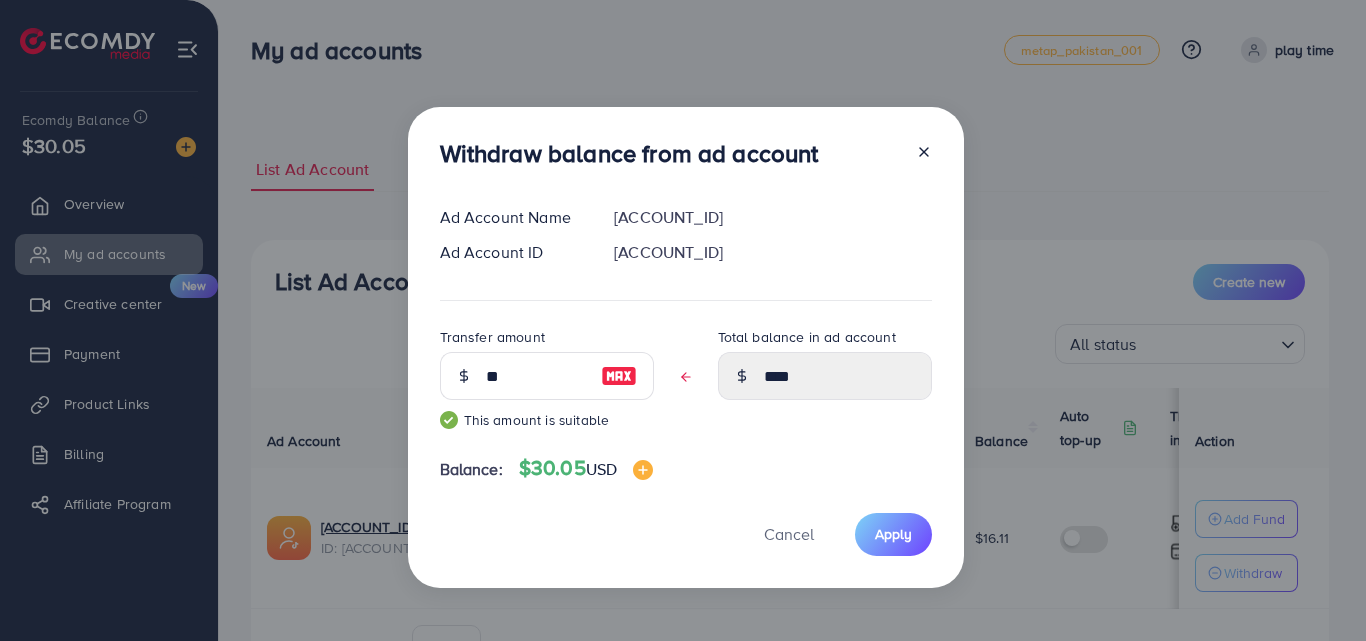 click on "Withdraw balance from ad account   Ad Account Name   [ACCOUNT_ID]   Ad Account ID   [ACCOUNT_ID]   Transfer amount  **  This amount is suitable   Total balance in ad account  **** Balance:  $30.05  USD   Cancel   Apply" at bounding box center [686, 347] 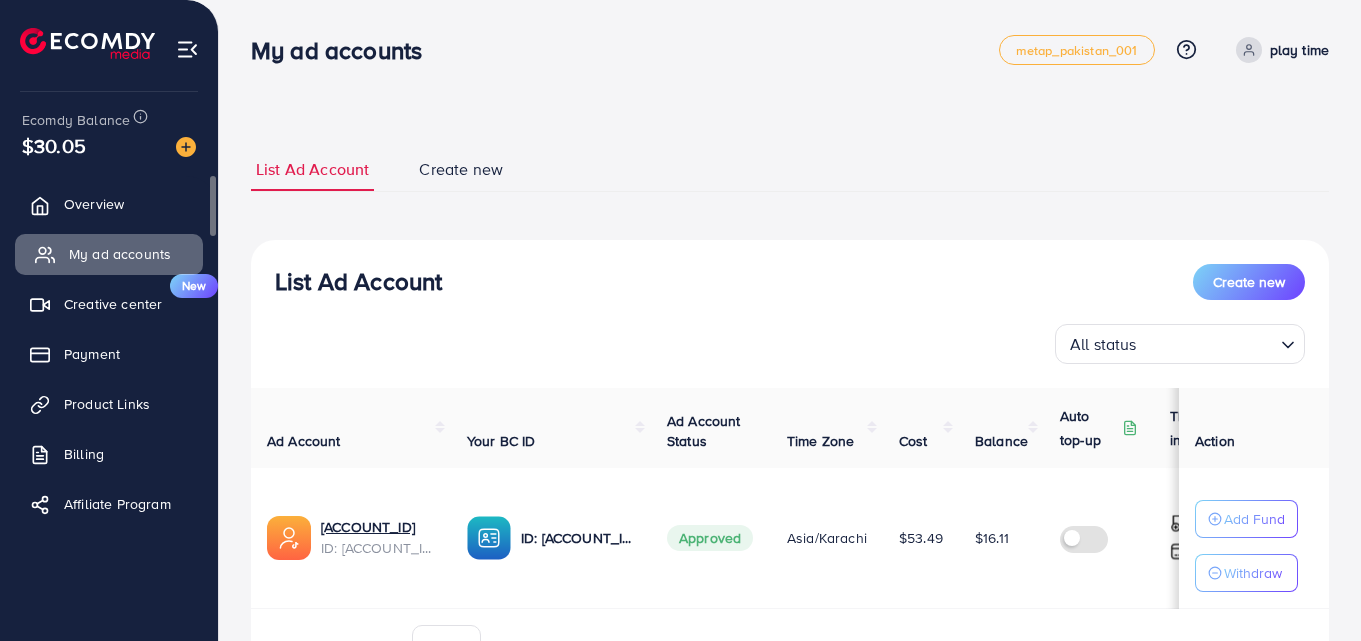 click on "My ad accounts" at bounding box center [109, 254] 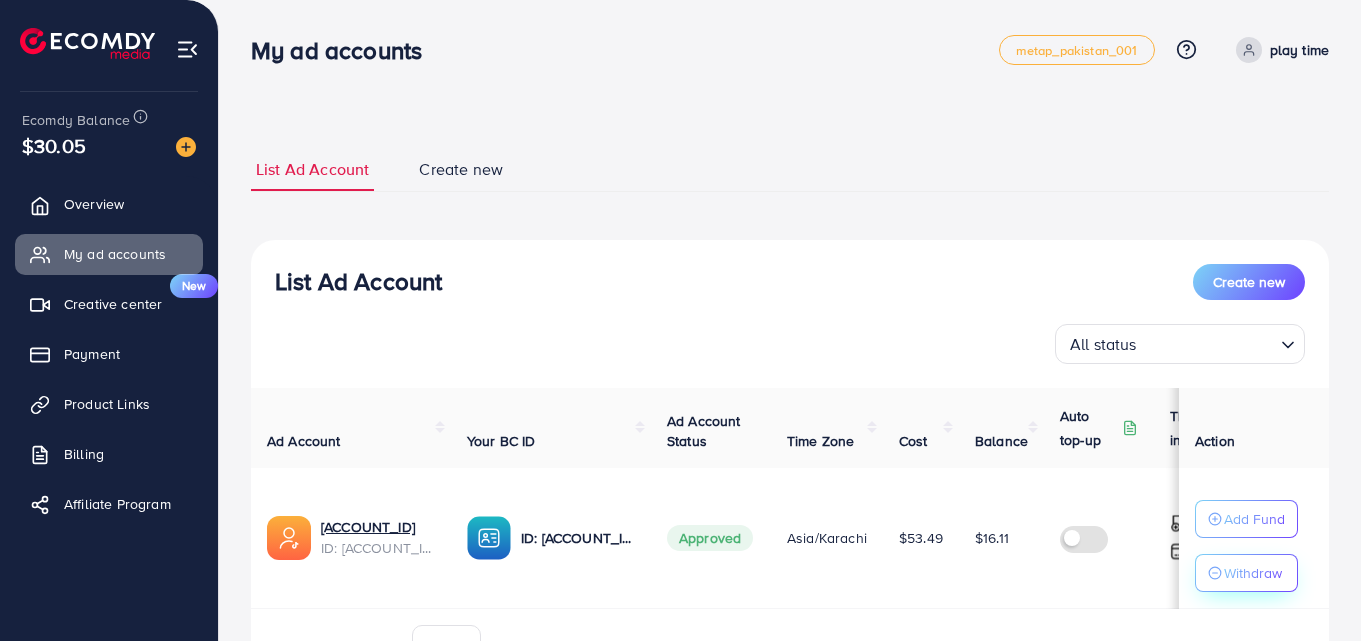 click on "Withdraw" at bounding box center (1253, 573) 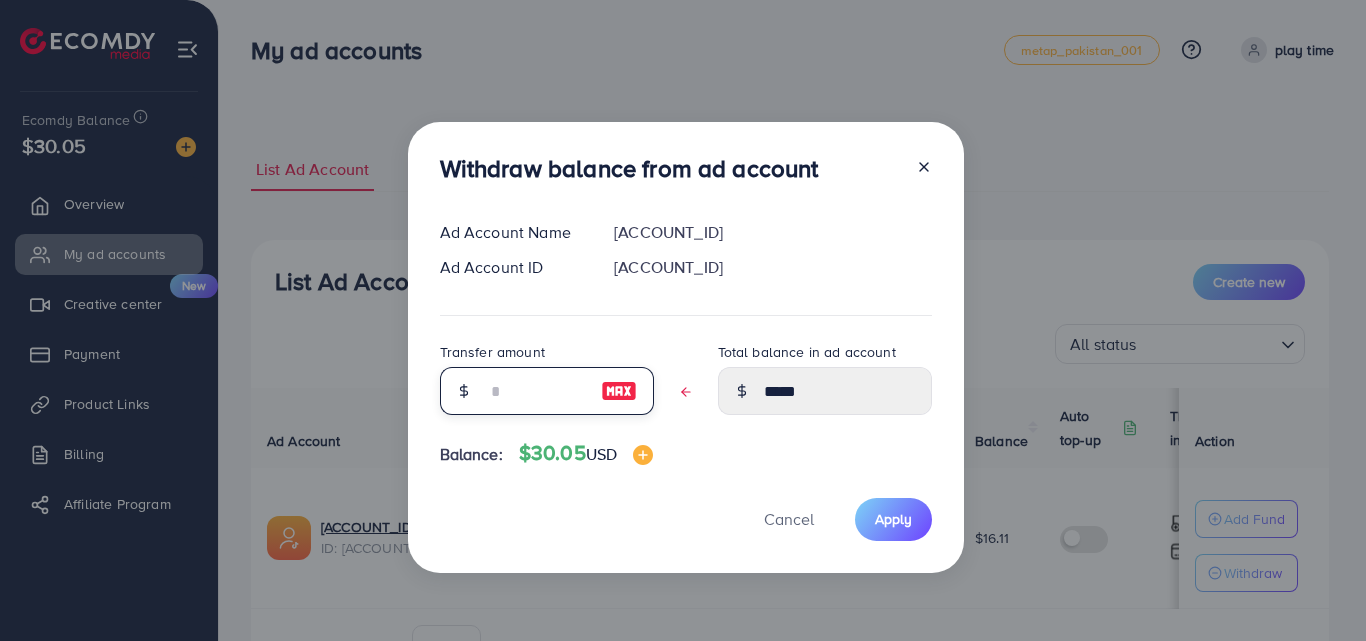 click at bounding box center (536, 391) 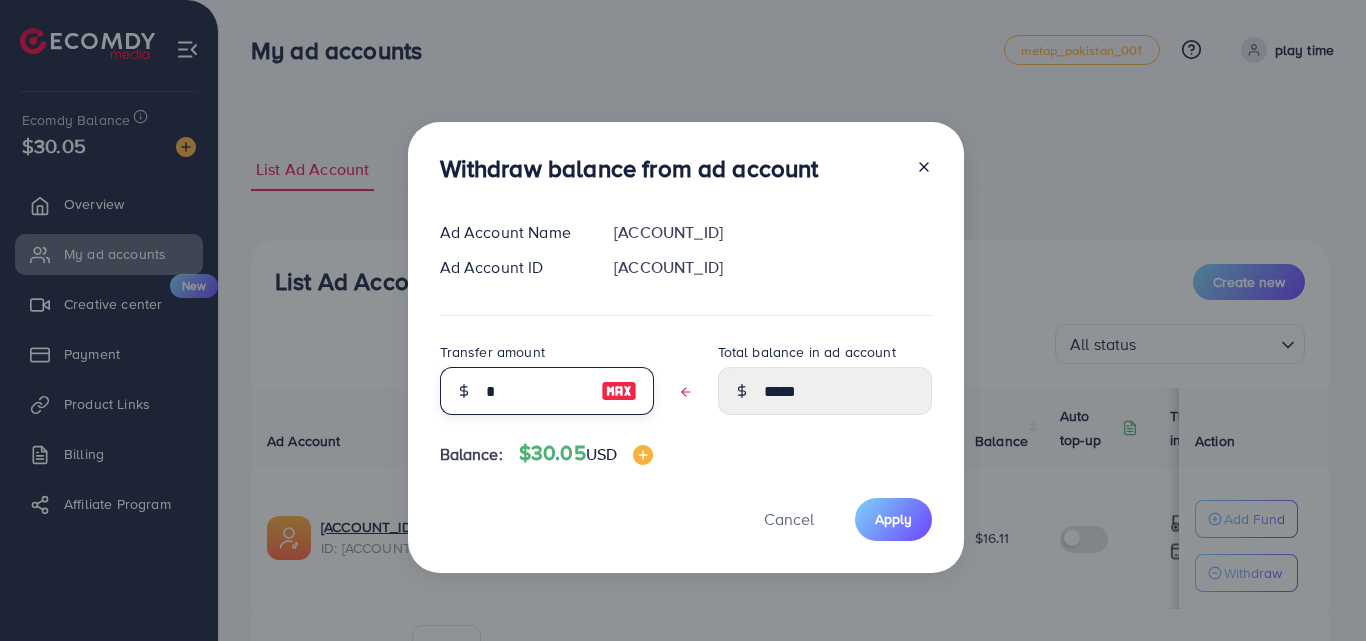 type on "*****" 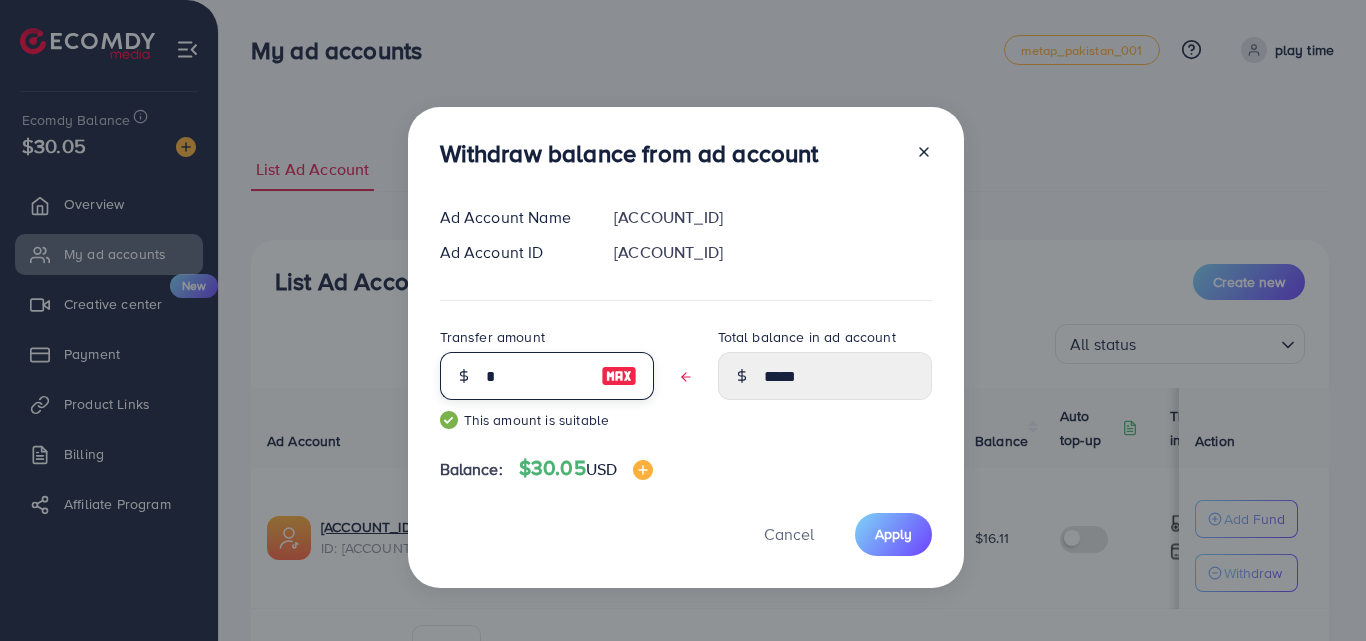type on "**" 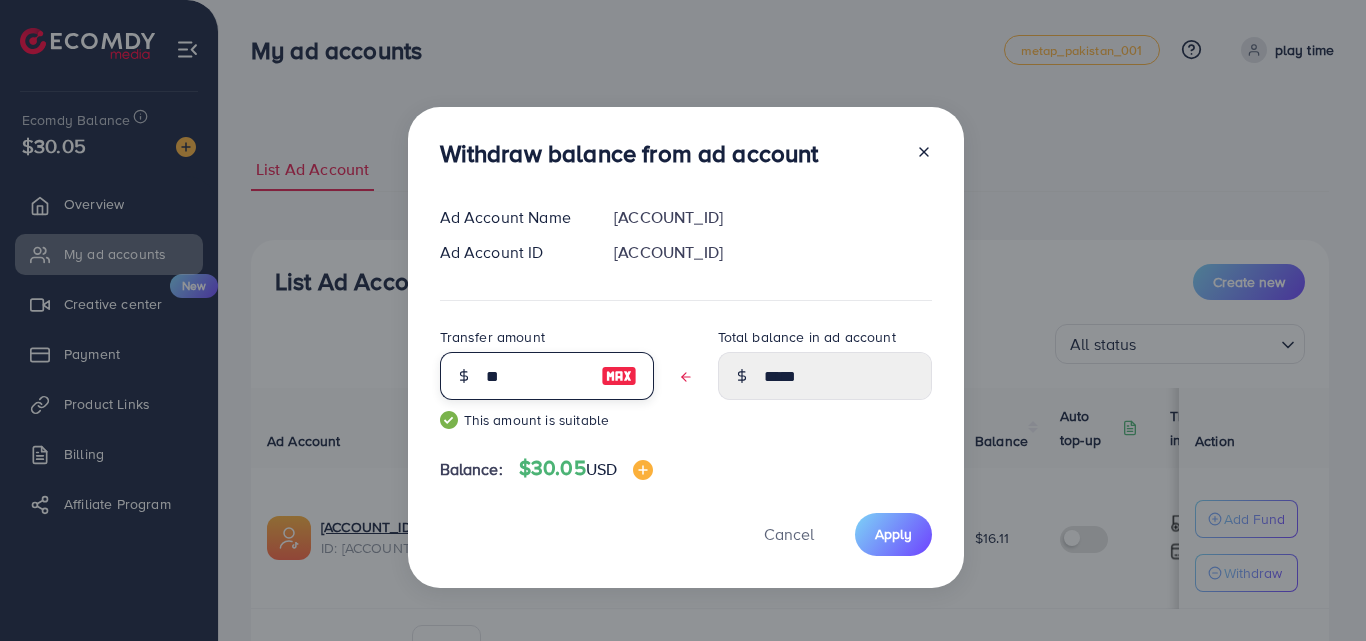 type on "****" 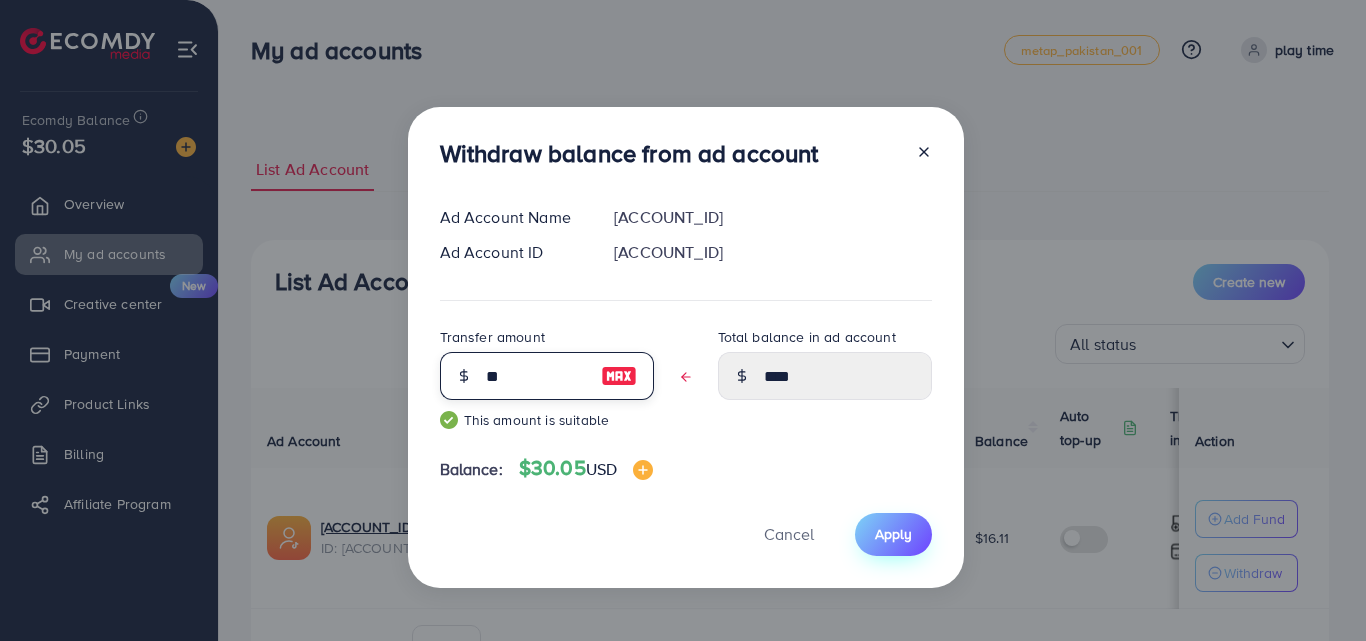 type on "**" 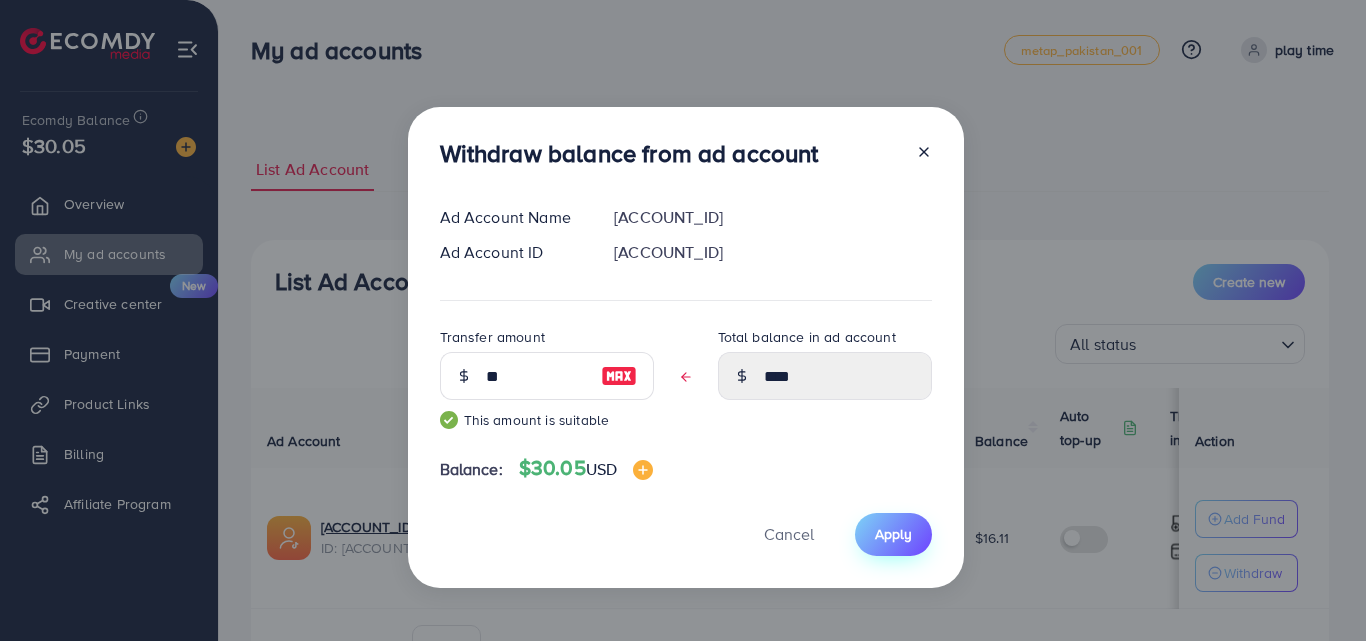 click on "Apply" at bounding box center [893, 534] 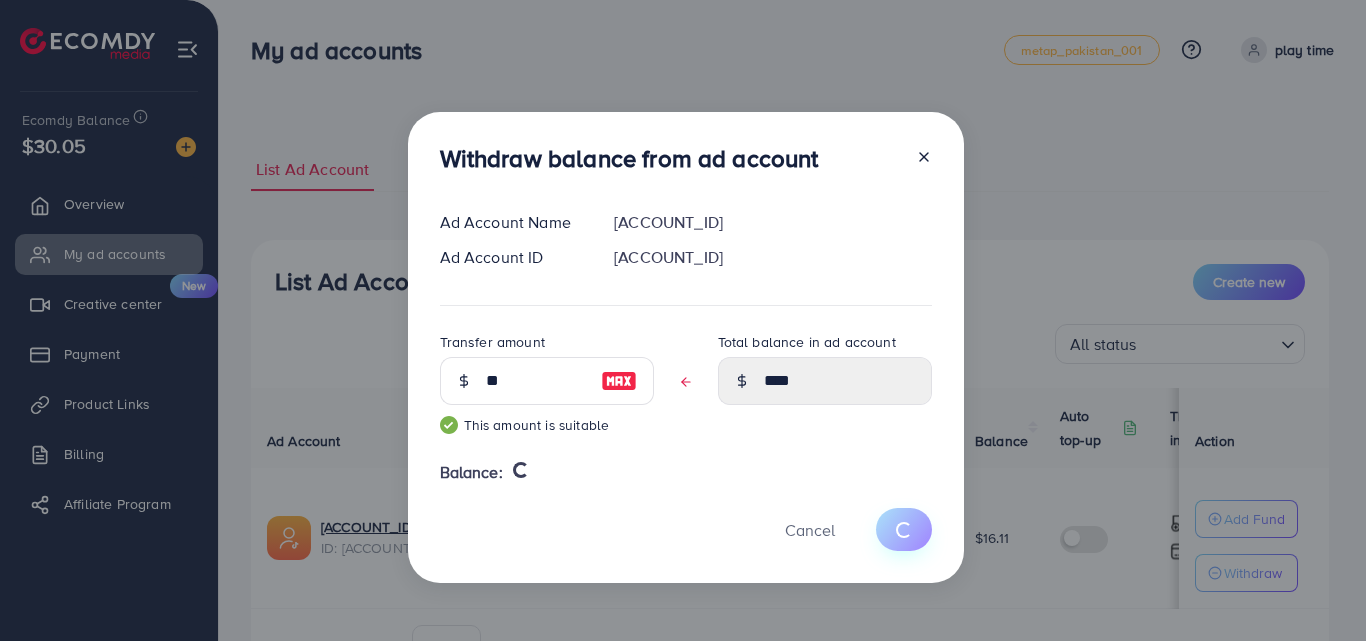 type 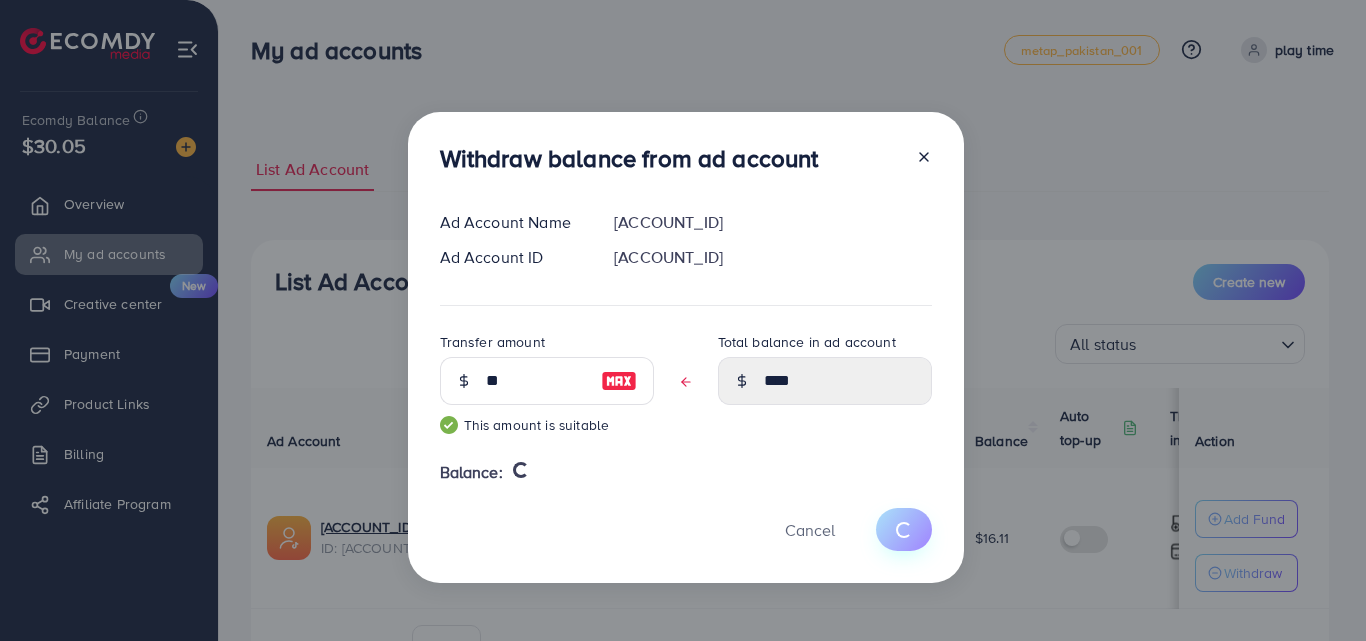 type on "*****" 